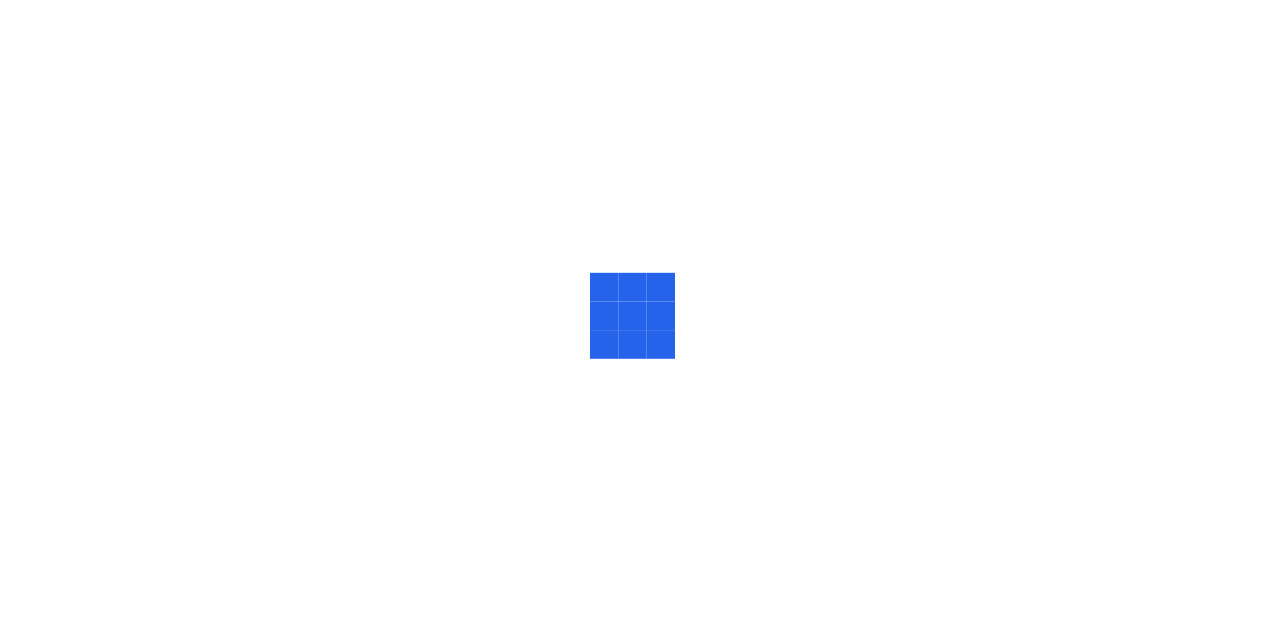scroll, scrollTop: 0, scrollLeft: 0, axis: both 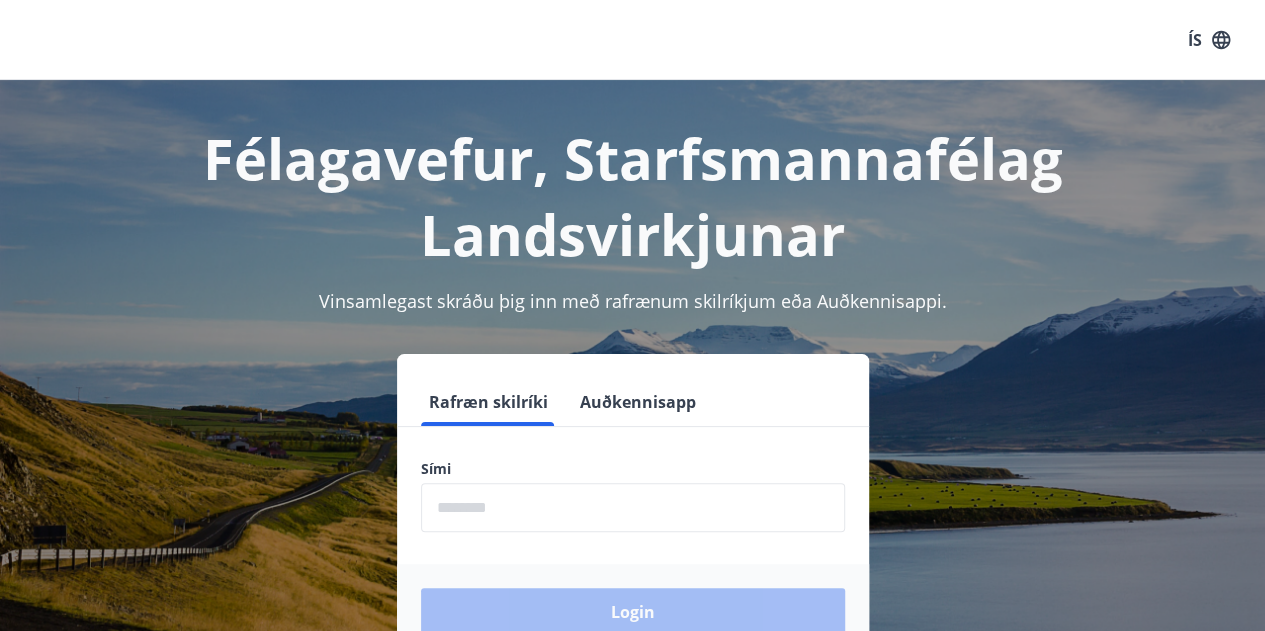 click at bounding box center [633, 507] 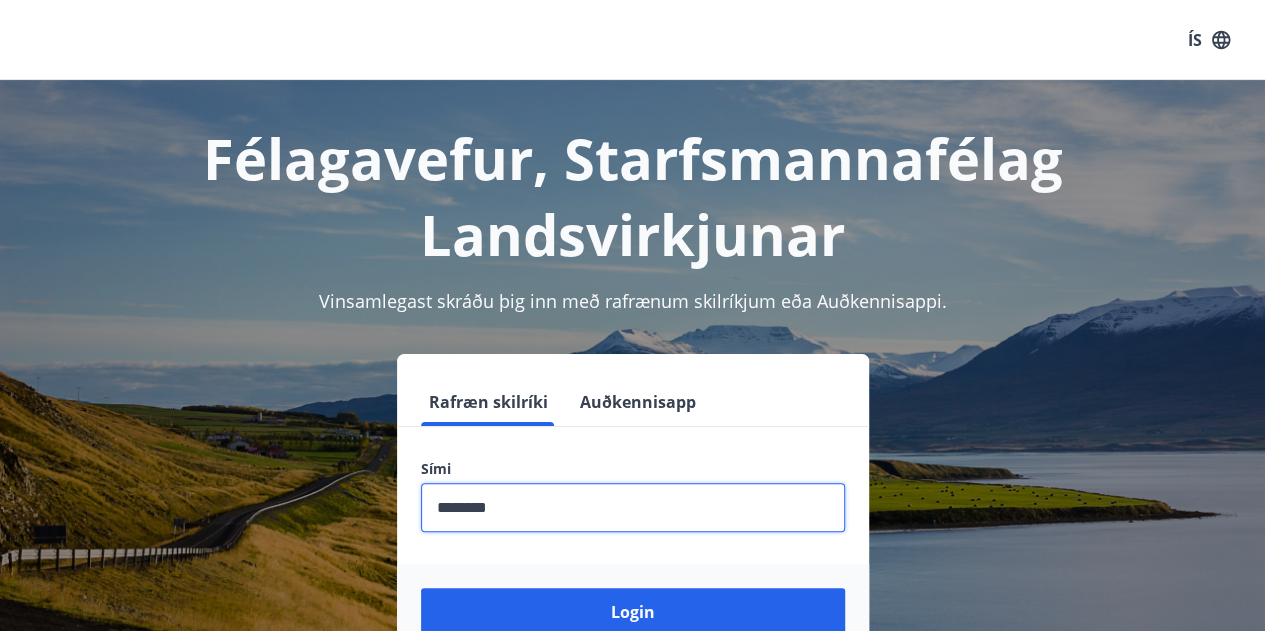 type on "********" 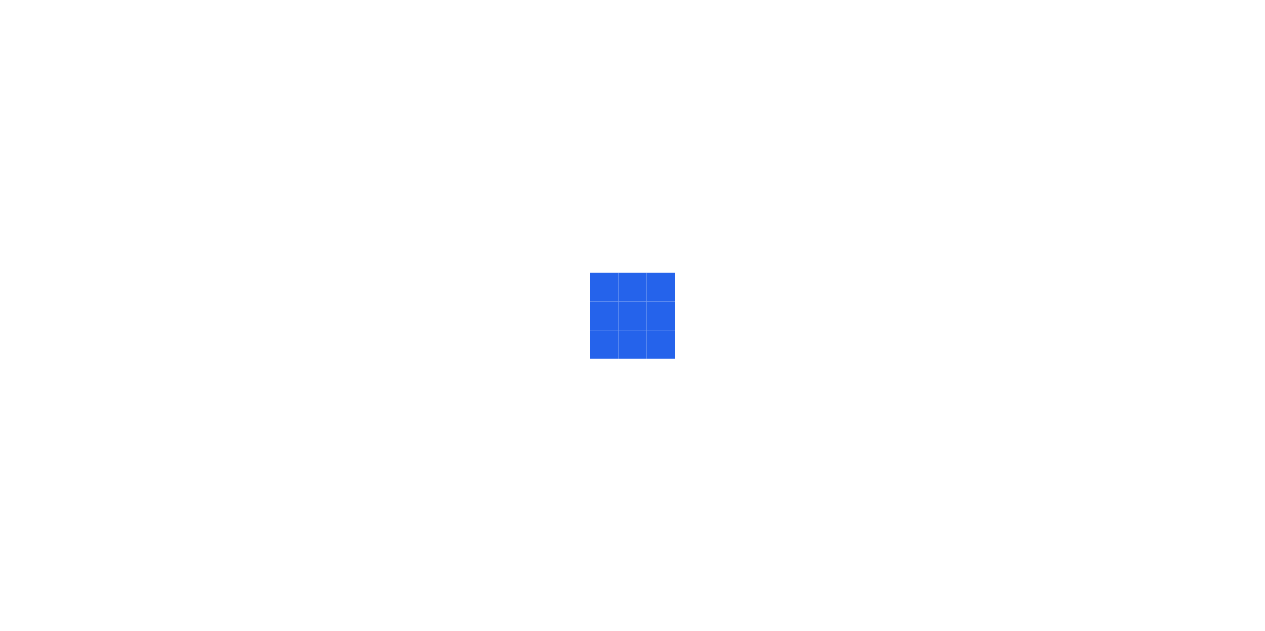 scroll, scrollTop: 0, scrollLeft: 0, axis: both 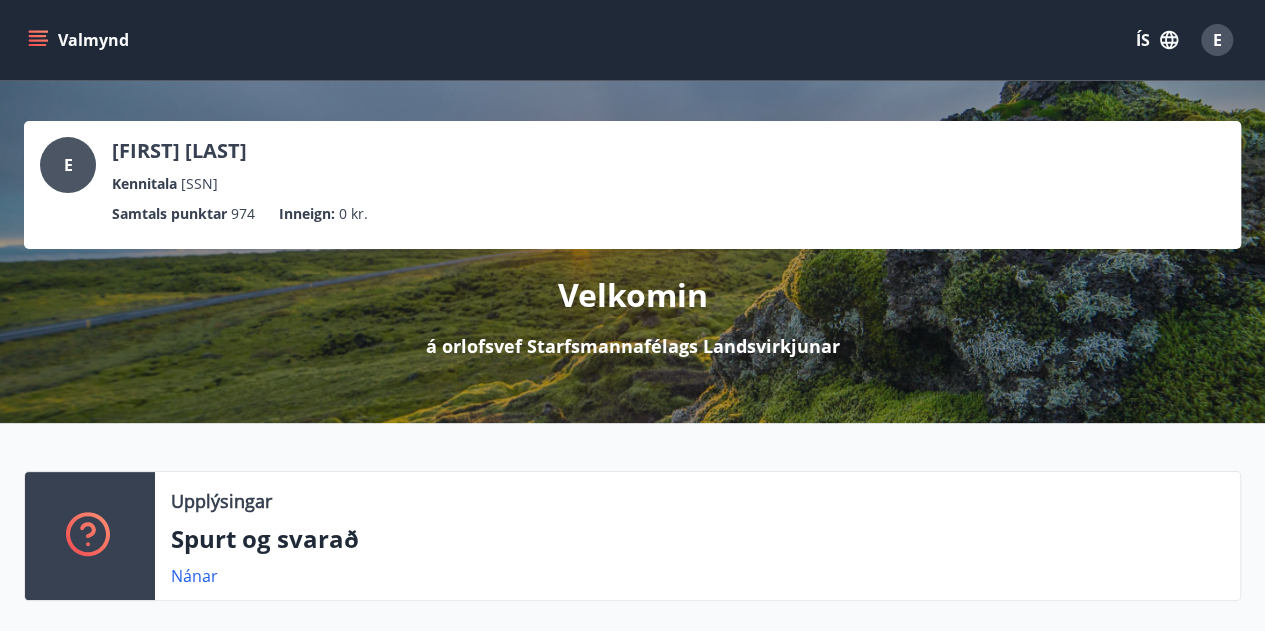 click 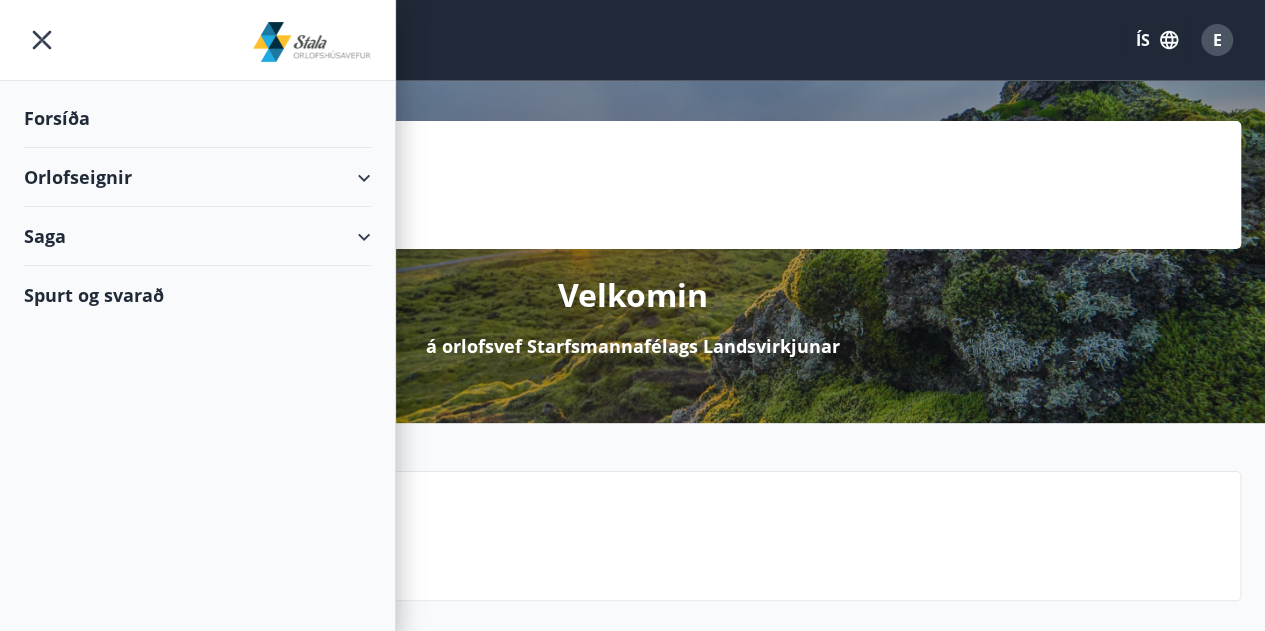 click on "Orlofseignir" at bounding box center (197, 177) 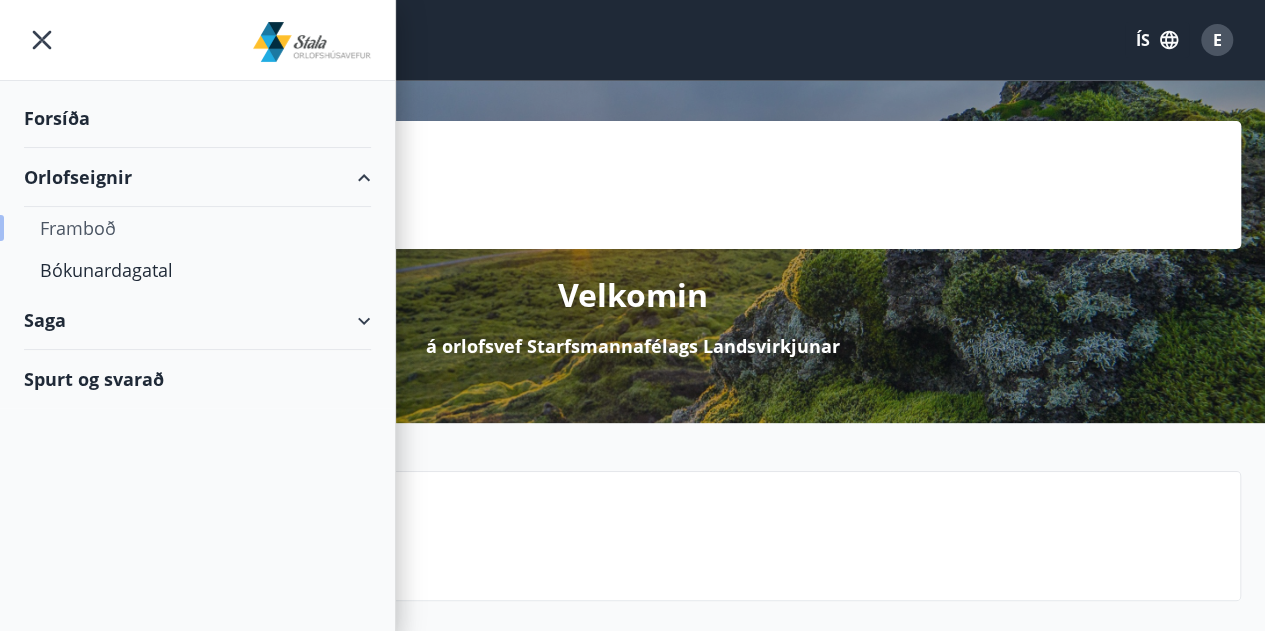 click on "Framboð" at bounding box center (197, 228) 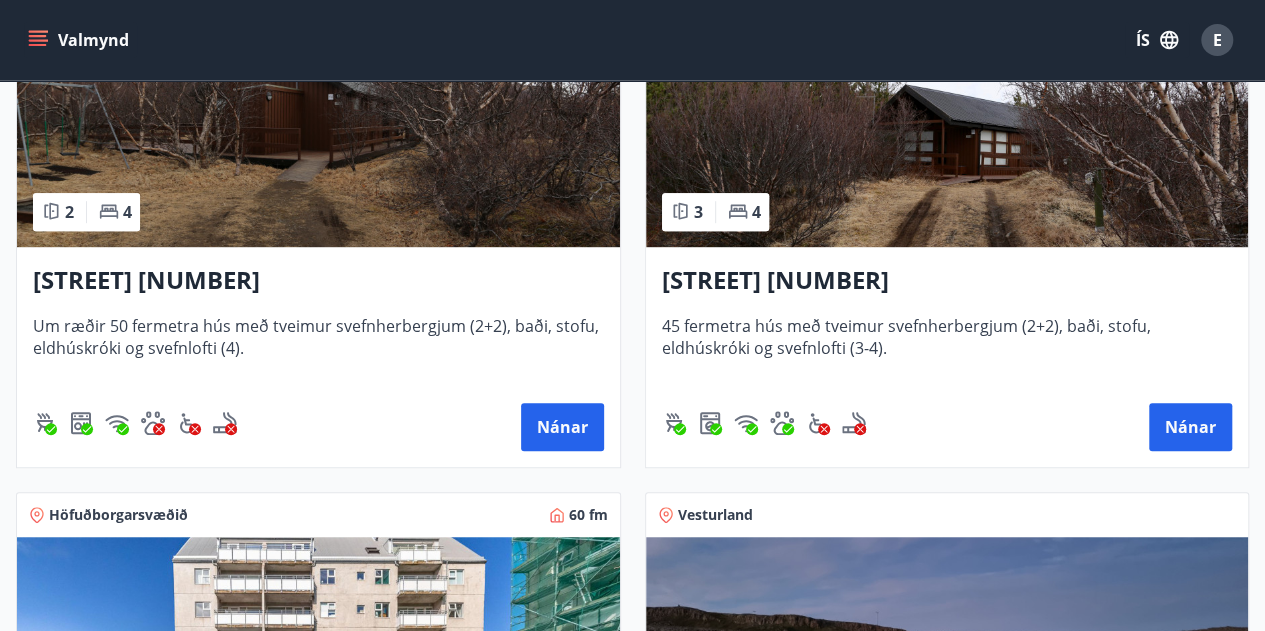 scroll, scrollTop: 569, scrollLeft: 0, axis: vertical 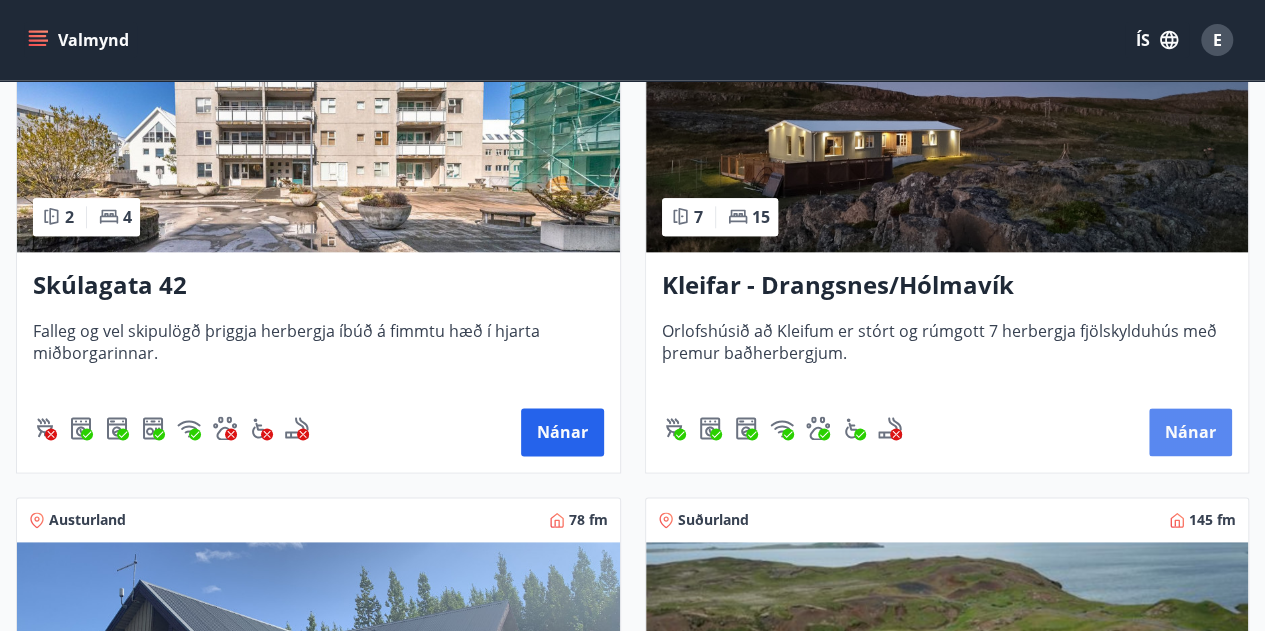 click on "Nánar" at bounding box center [1190, 432] 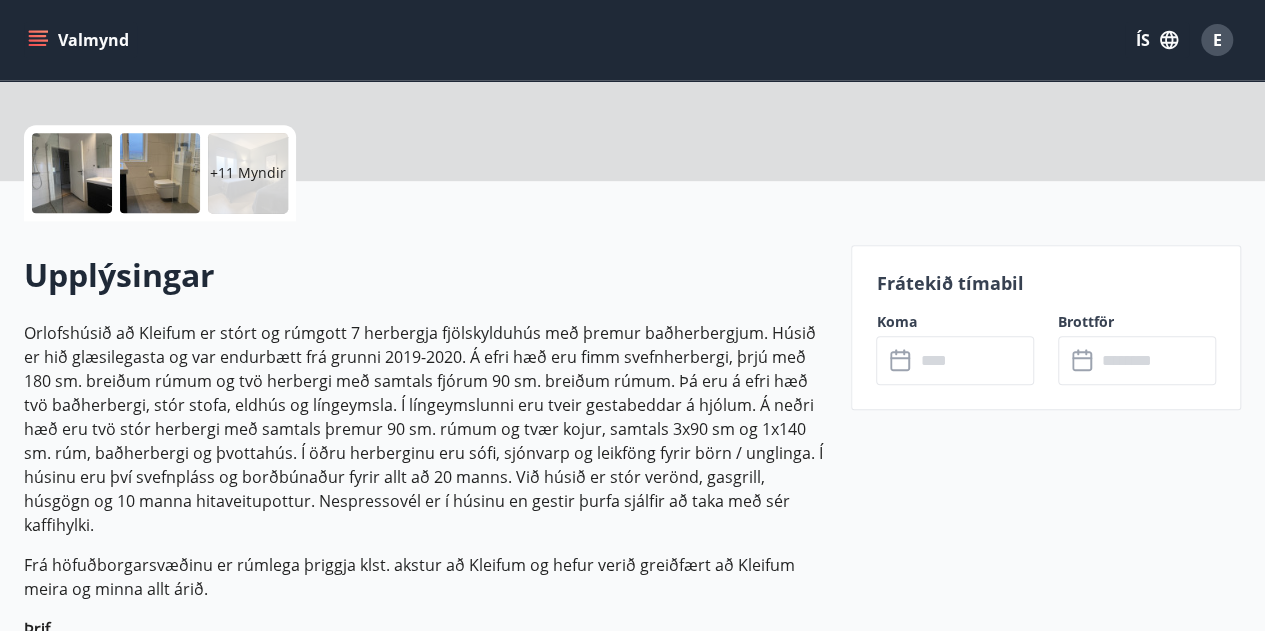 scroll, scrollTop: 0, scrollLeft: 0, axis: both 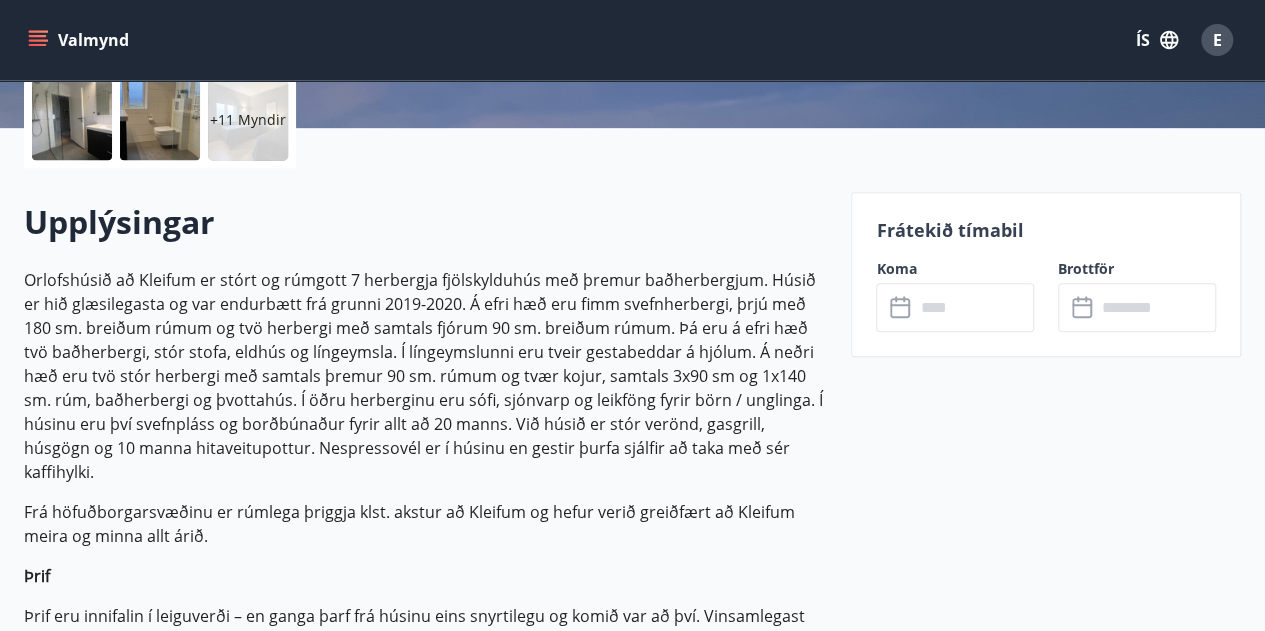 click at bounding box center [974, 307] 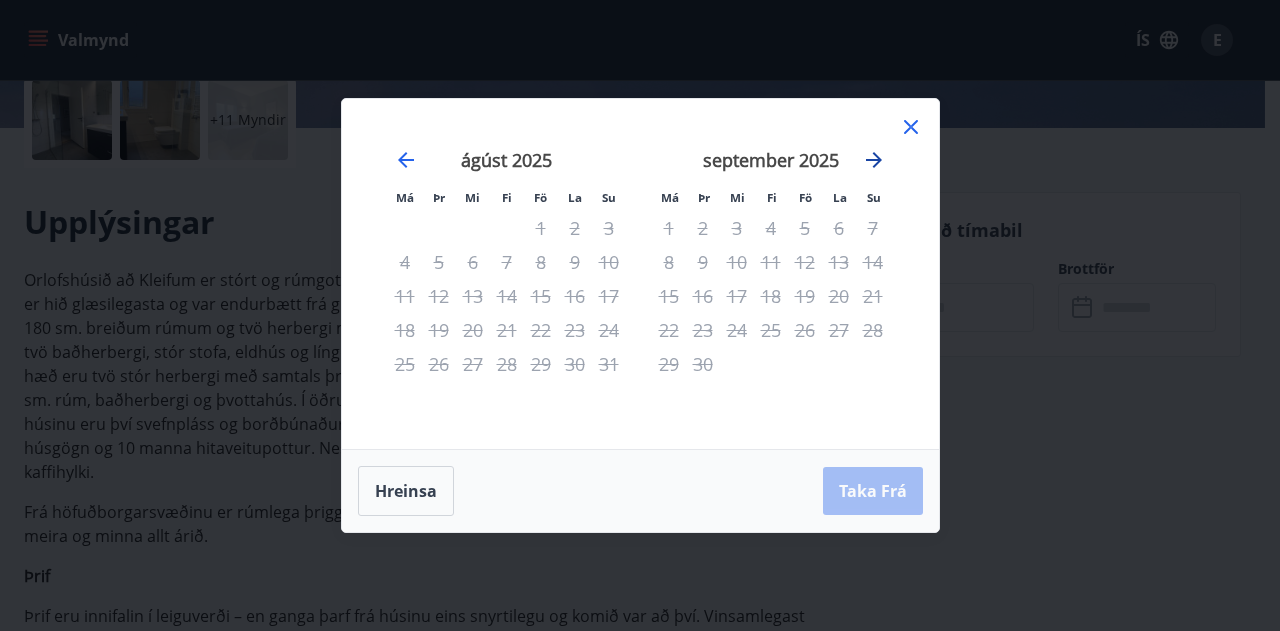 click 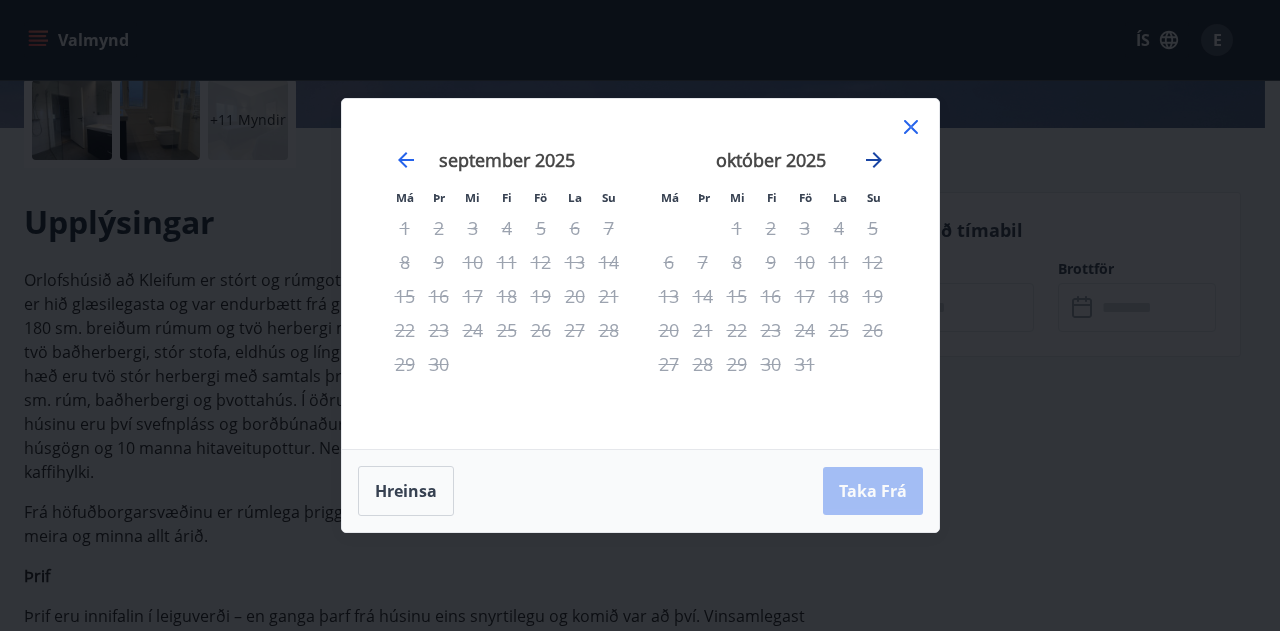 click 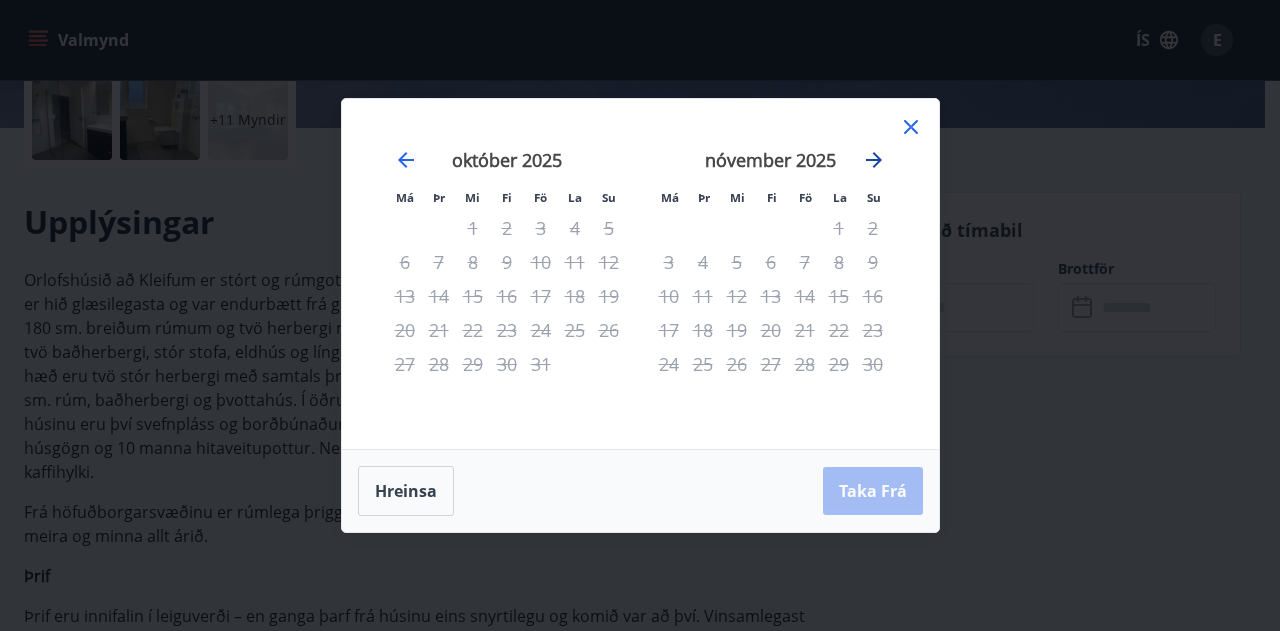 click 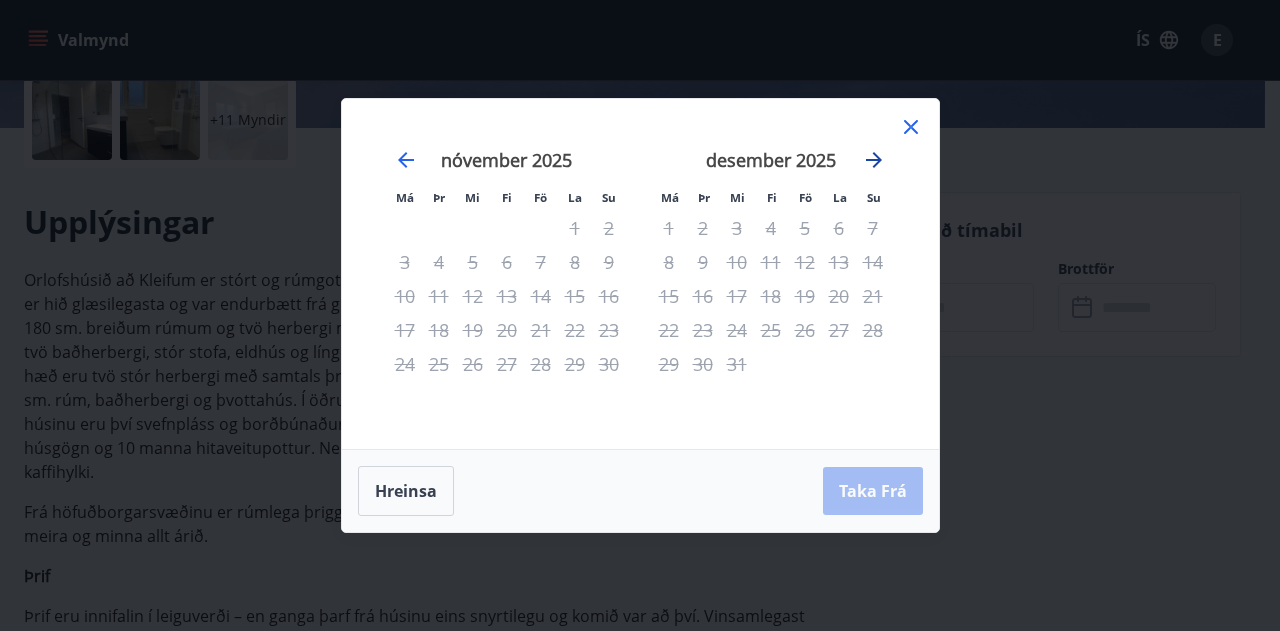 click 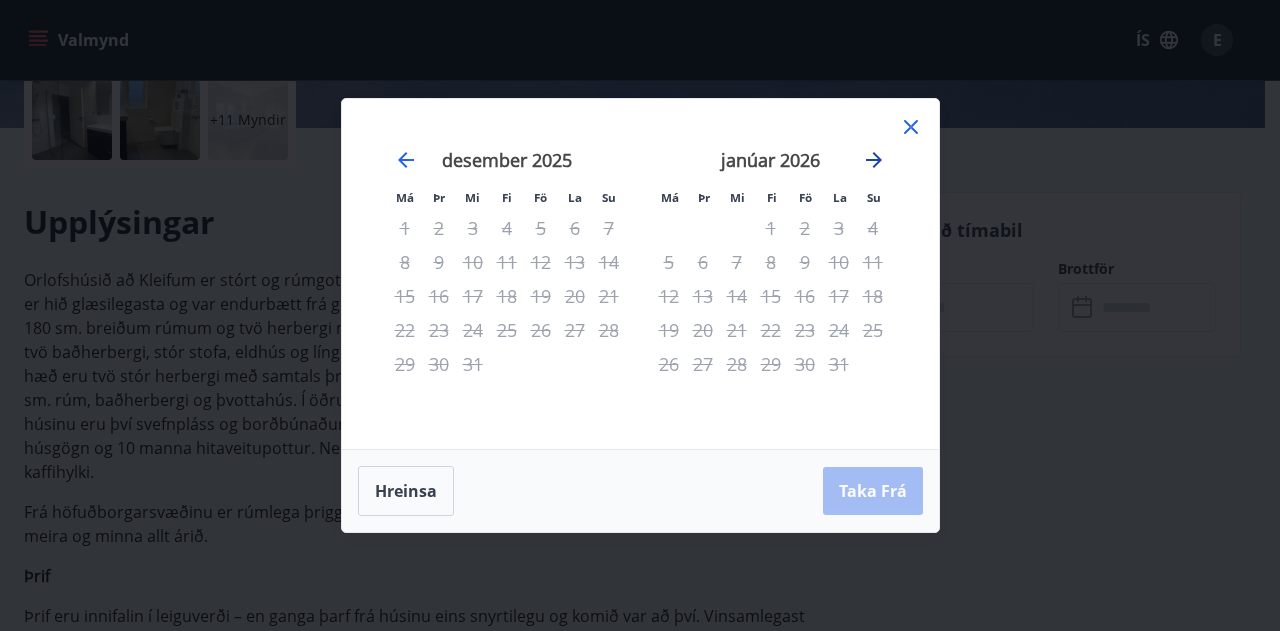 click 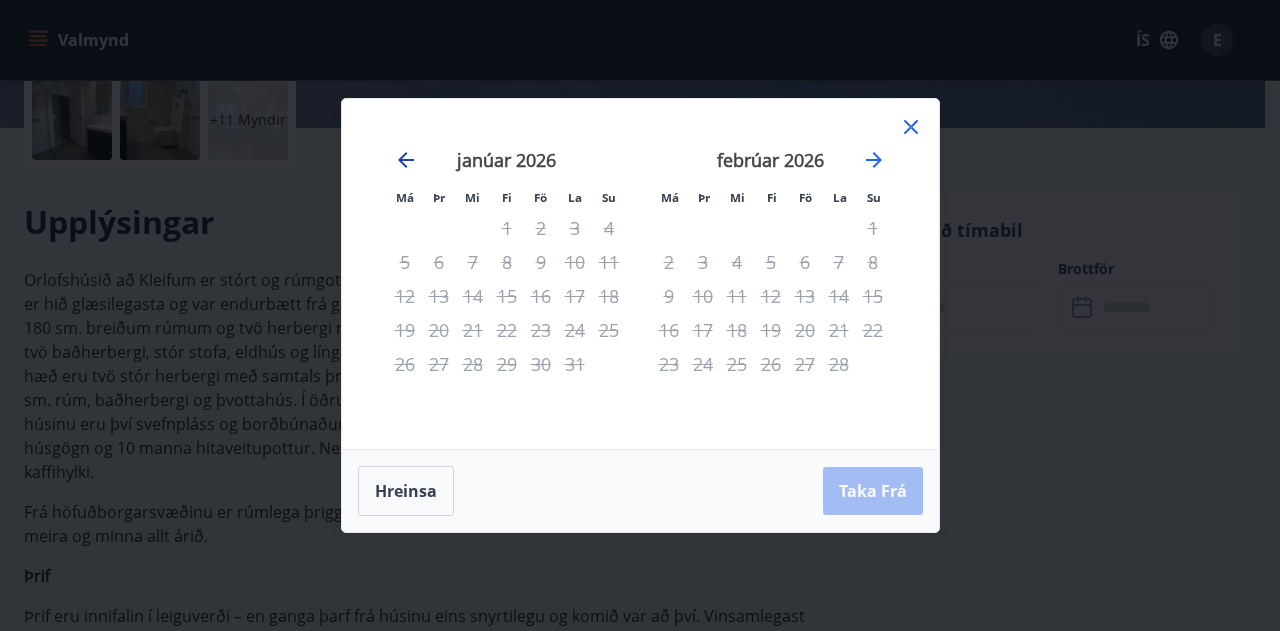 click 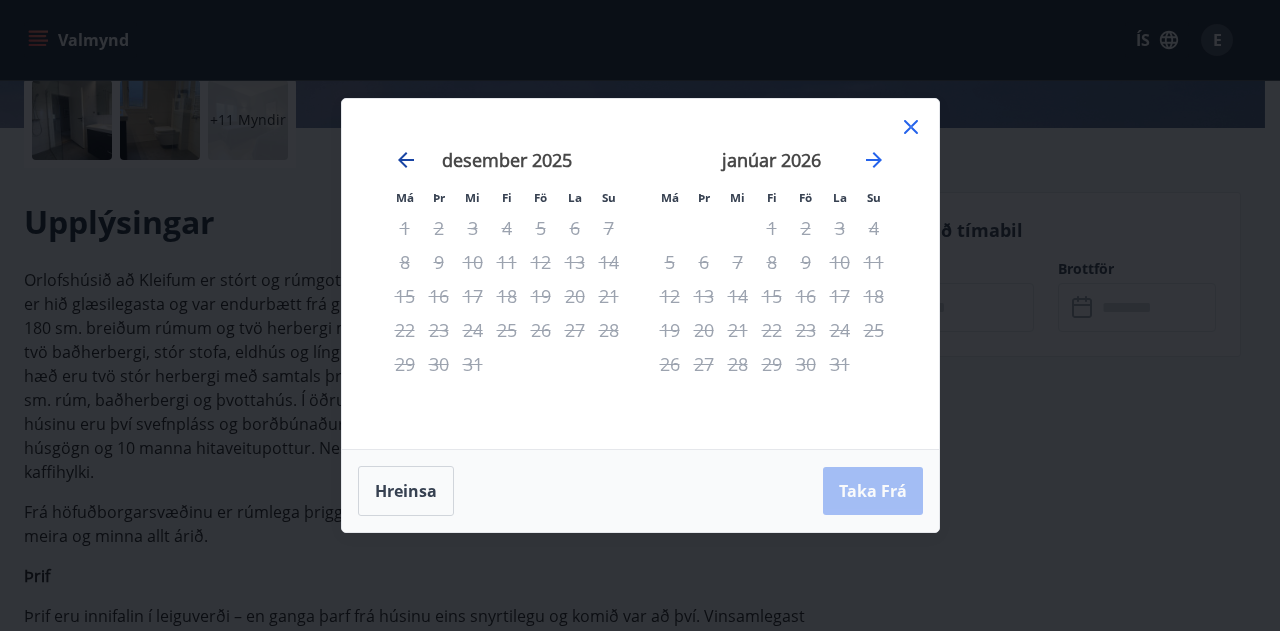 click 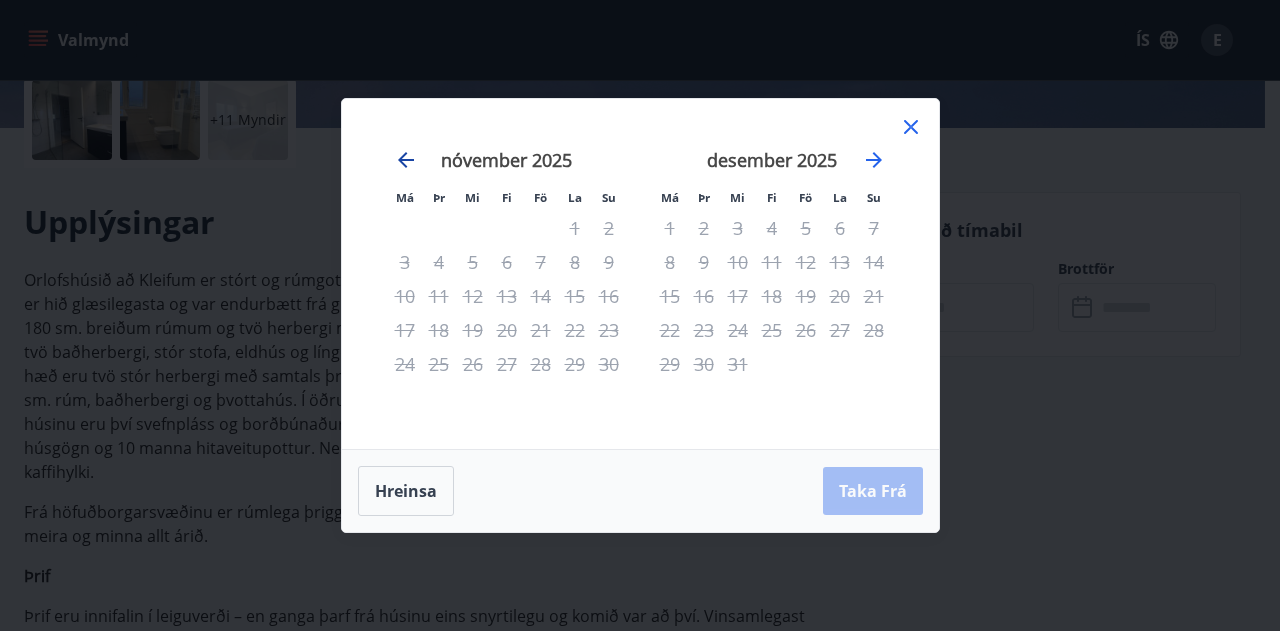 click 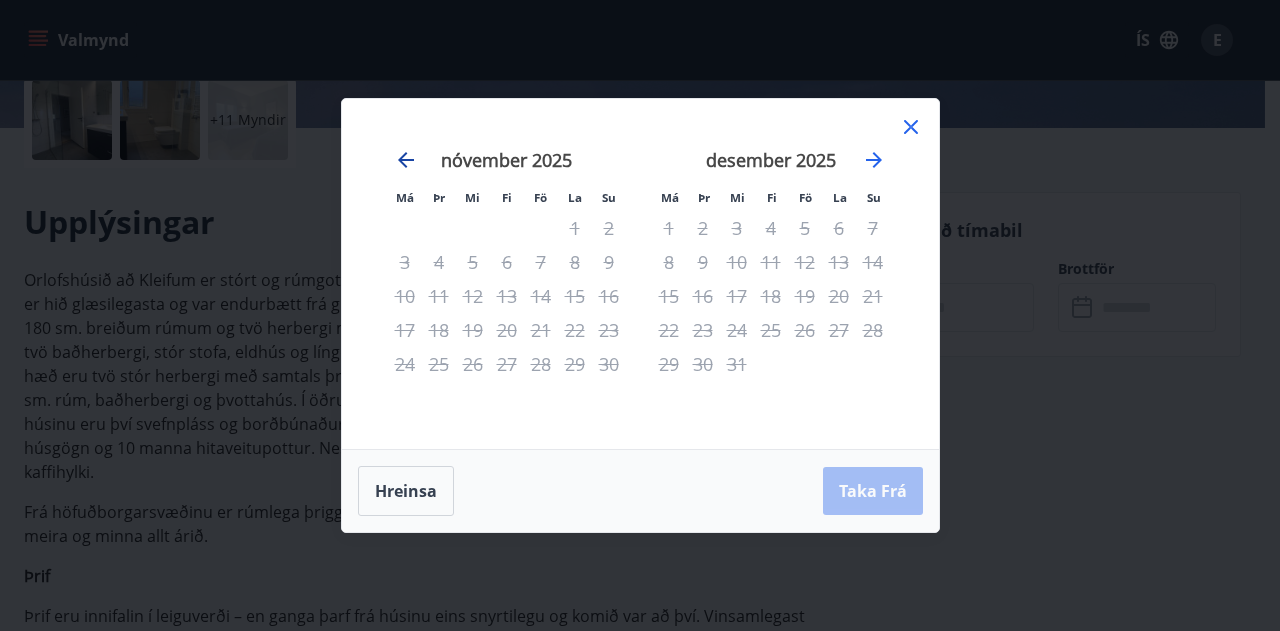 click 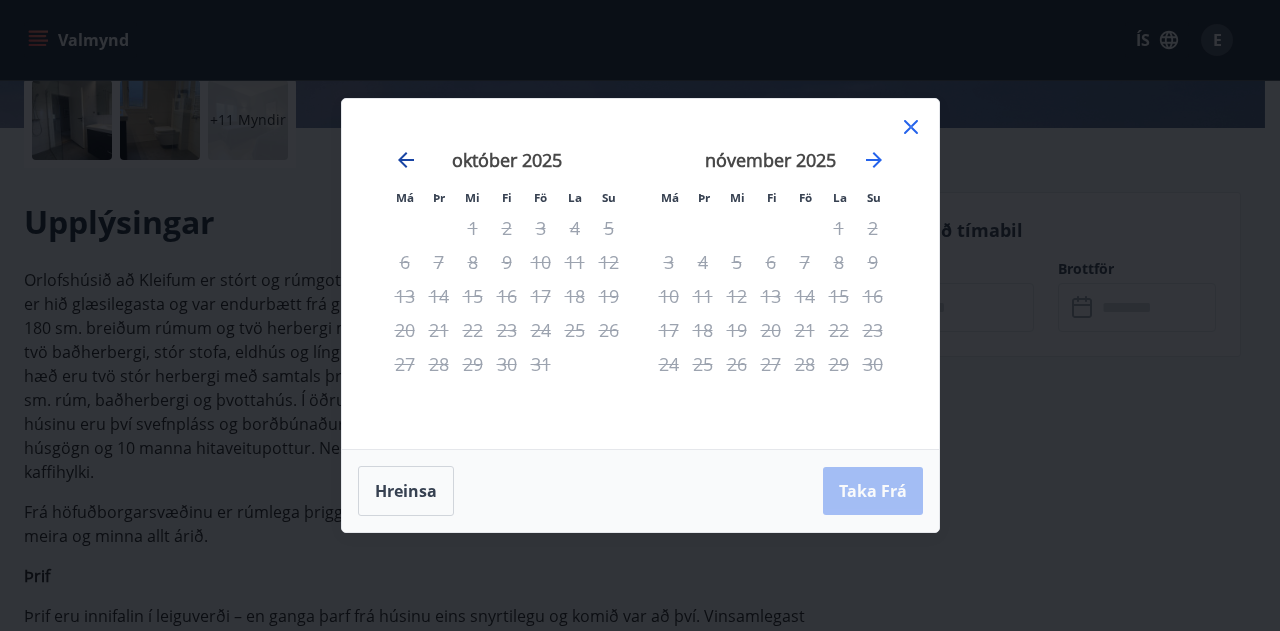click 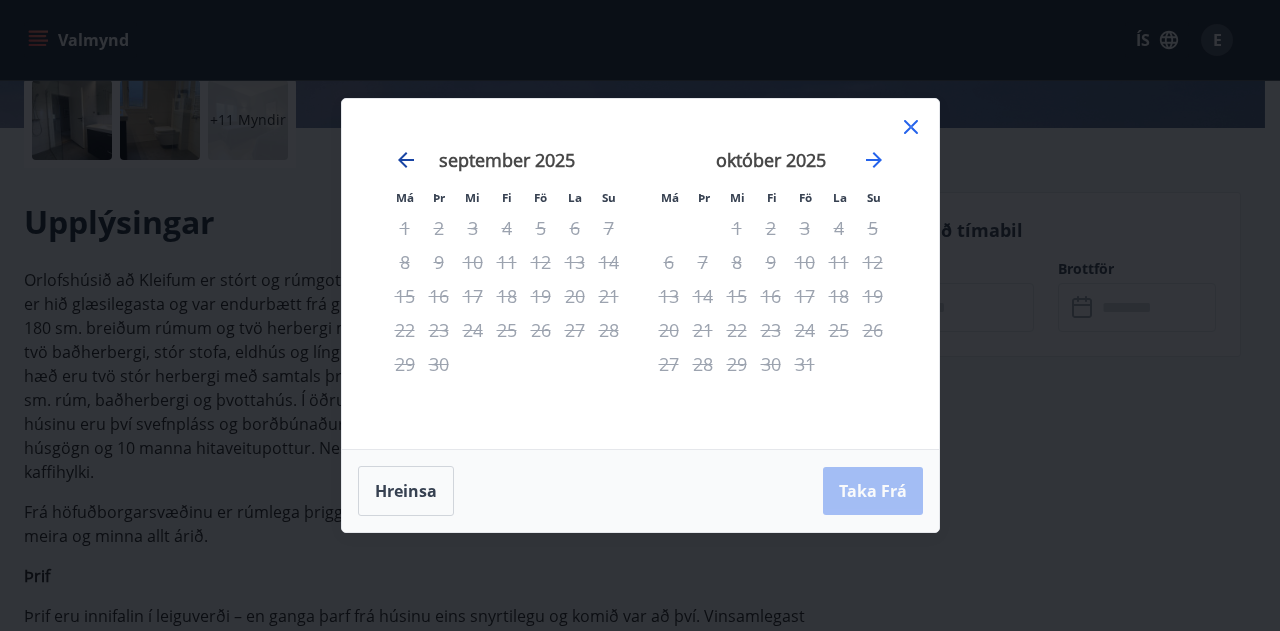 click 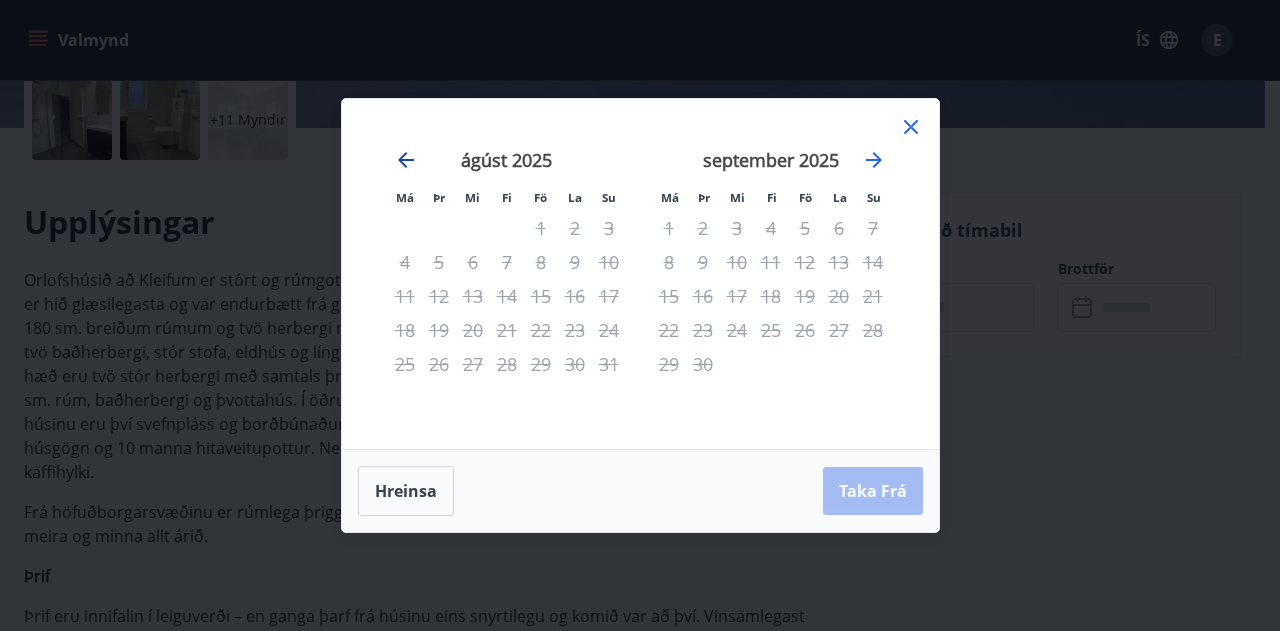 click 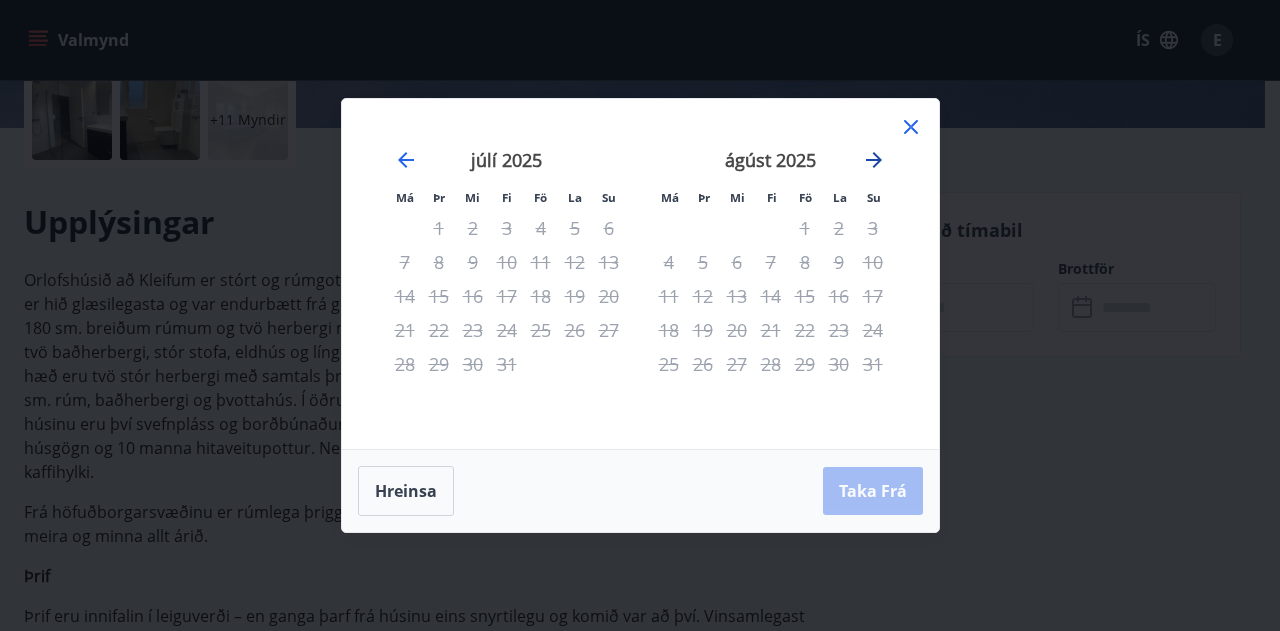 click 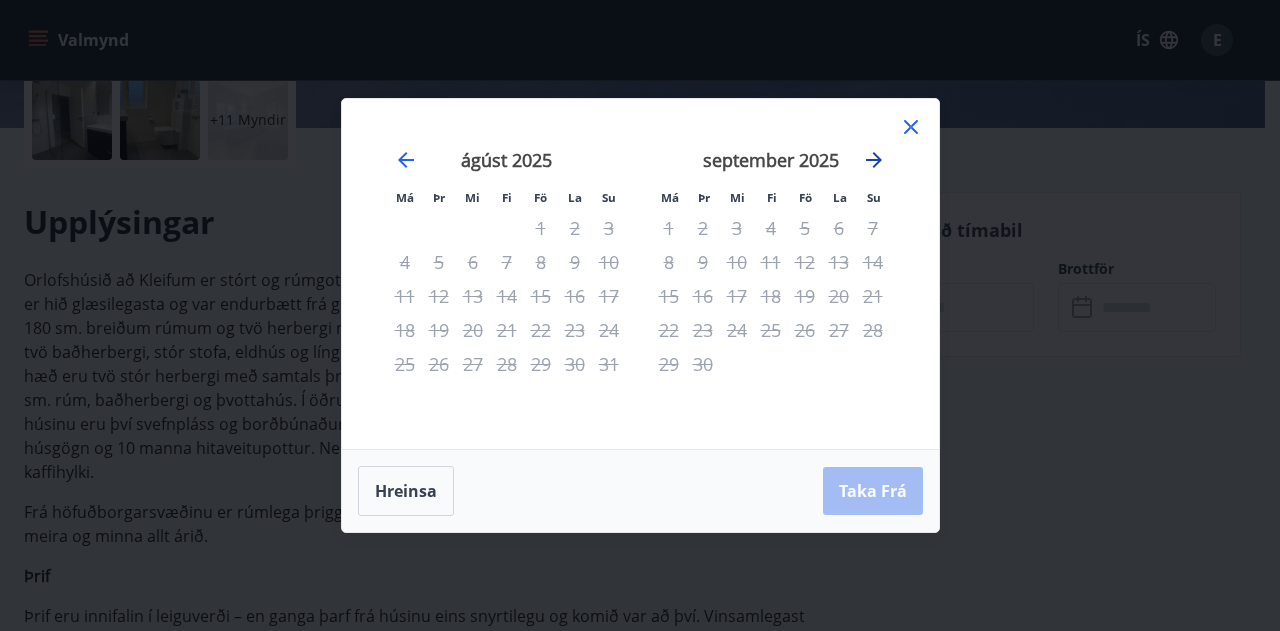click 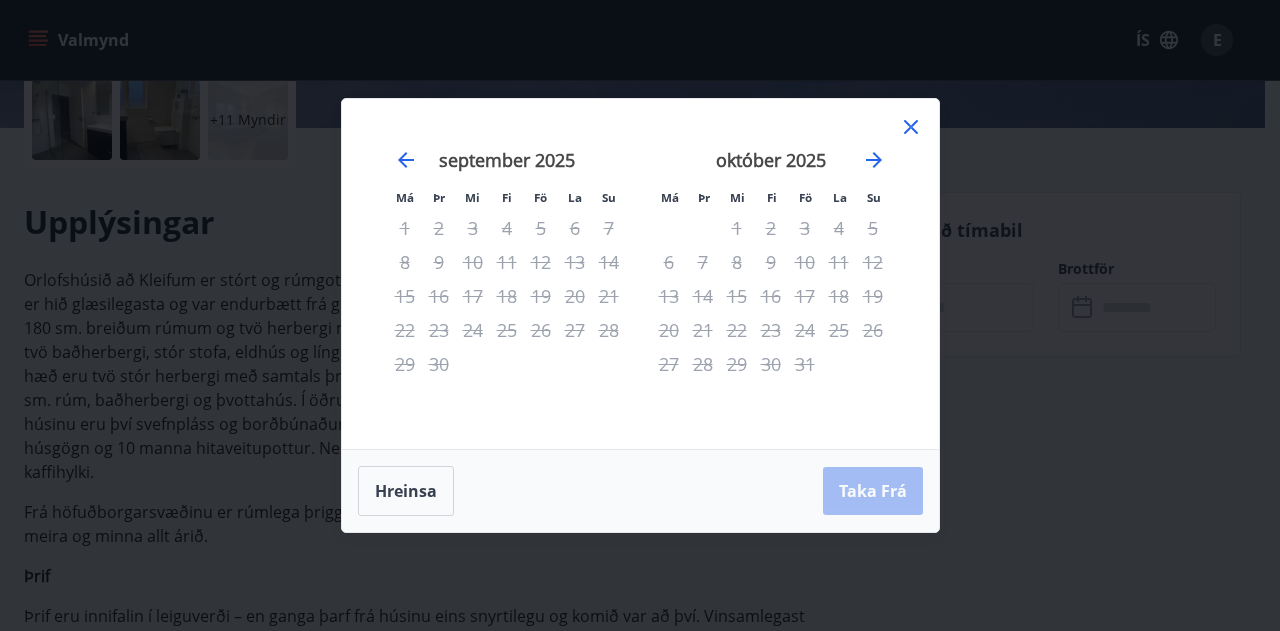 click 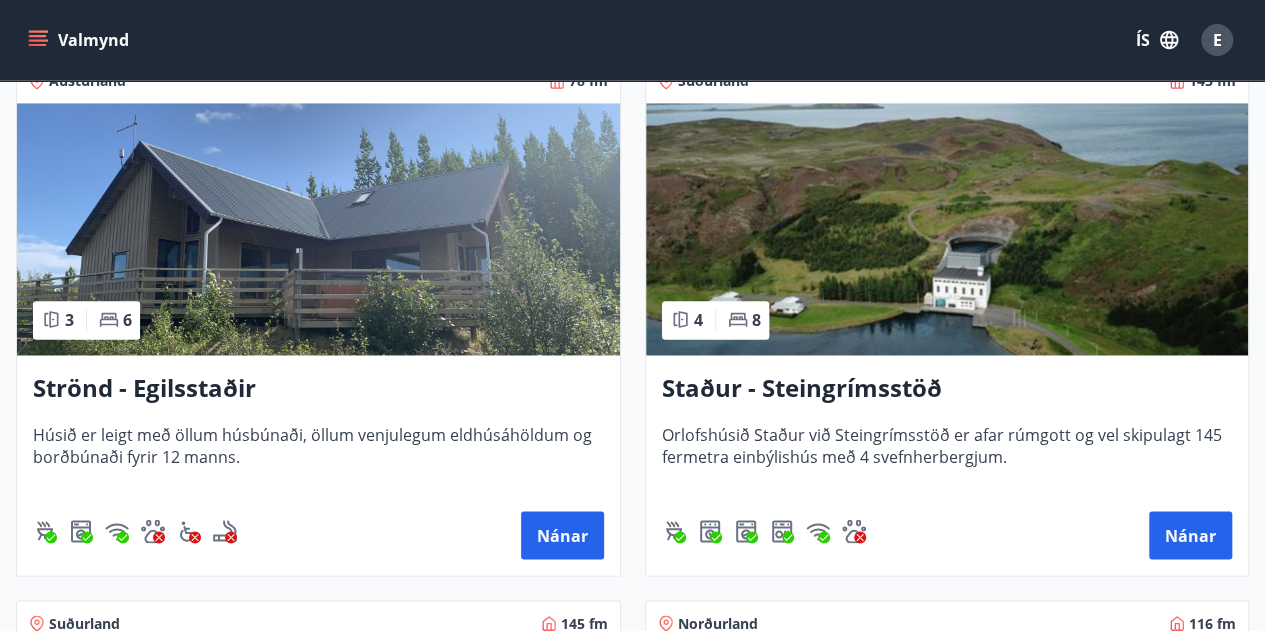 scroll, scrollTop: 1565, scrollLeft: 0, axis: vertical 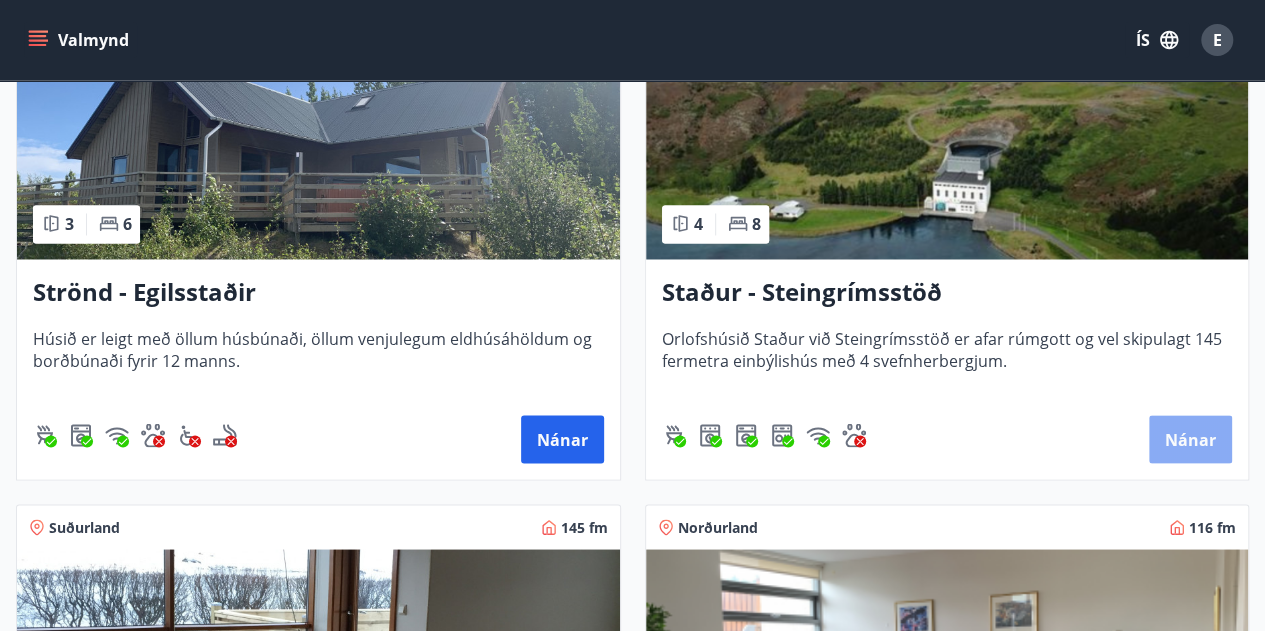 click on "Nánar" at bounding box center [1190, 439] 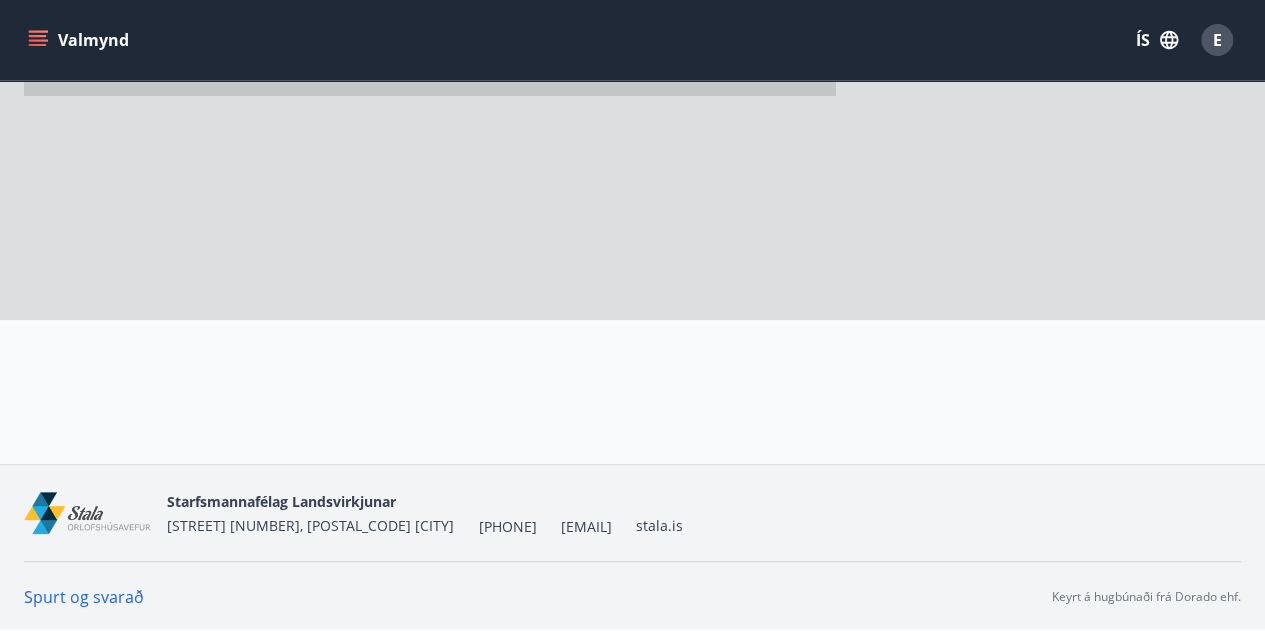 scroll, scrollTop: 0, scrollLeft: 0, axis: both 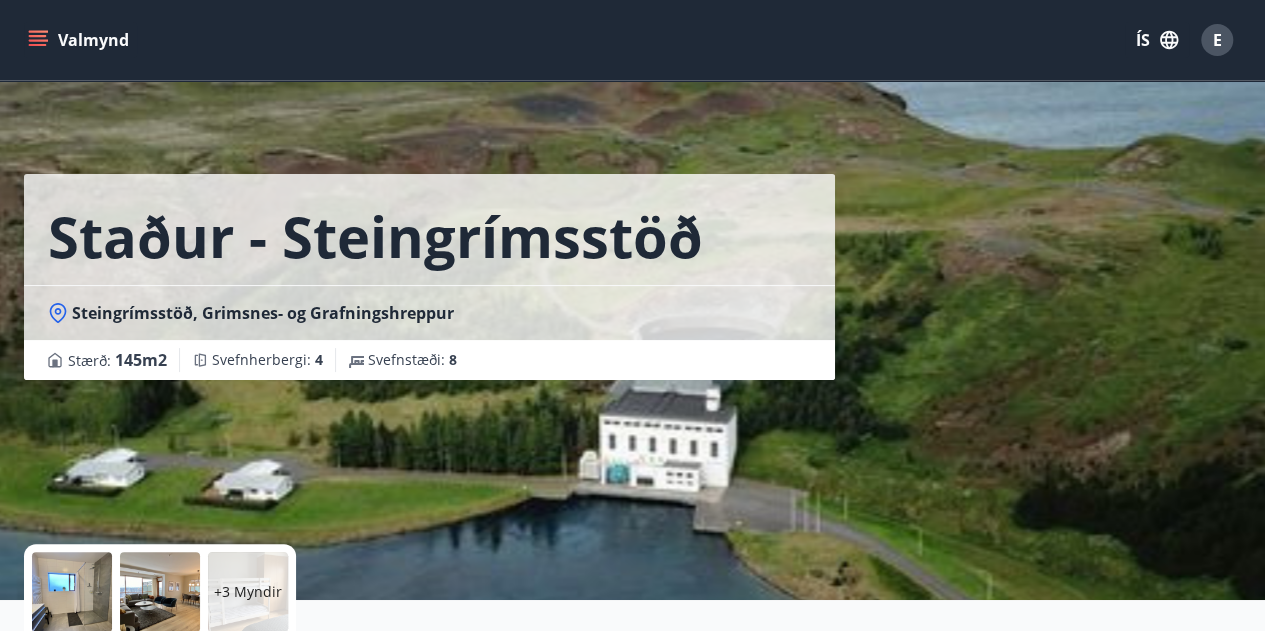 drag, startPoint x: 1258, startPoint y: 66, endPoint x: 1271, endPoint y: 128, distance: 63.348244 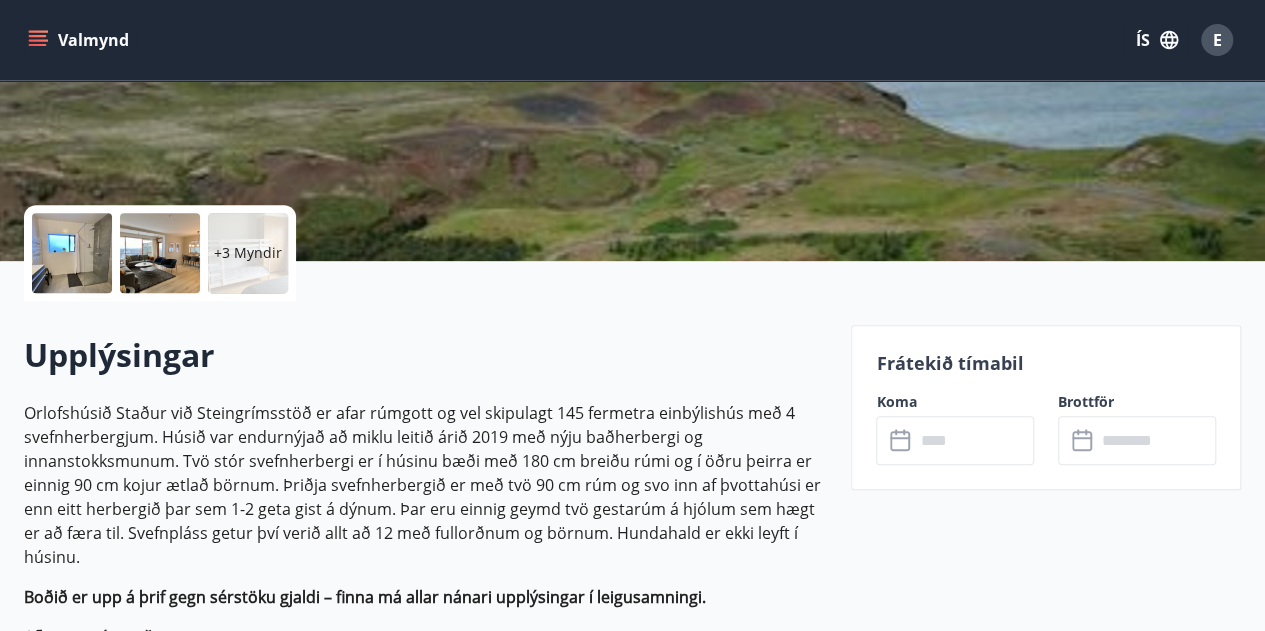scroll, scrollTop: 344, scrollLeft: 0, axis: vertical 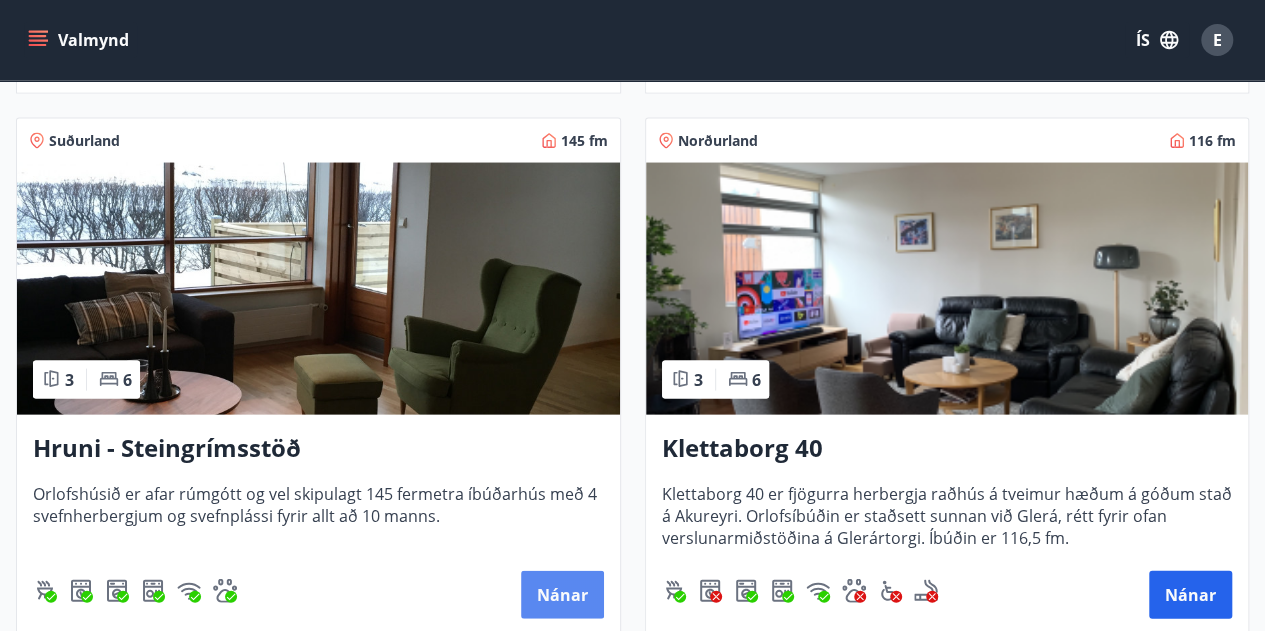 click on "Nánar" at bounding box center [562, 595] 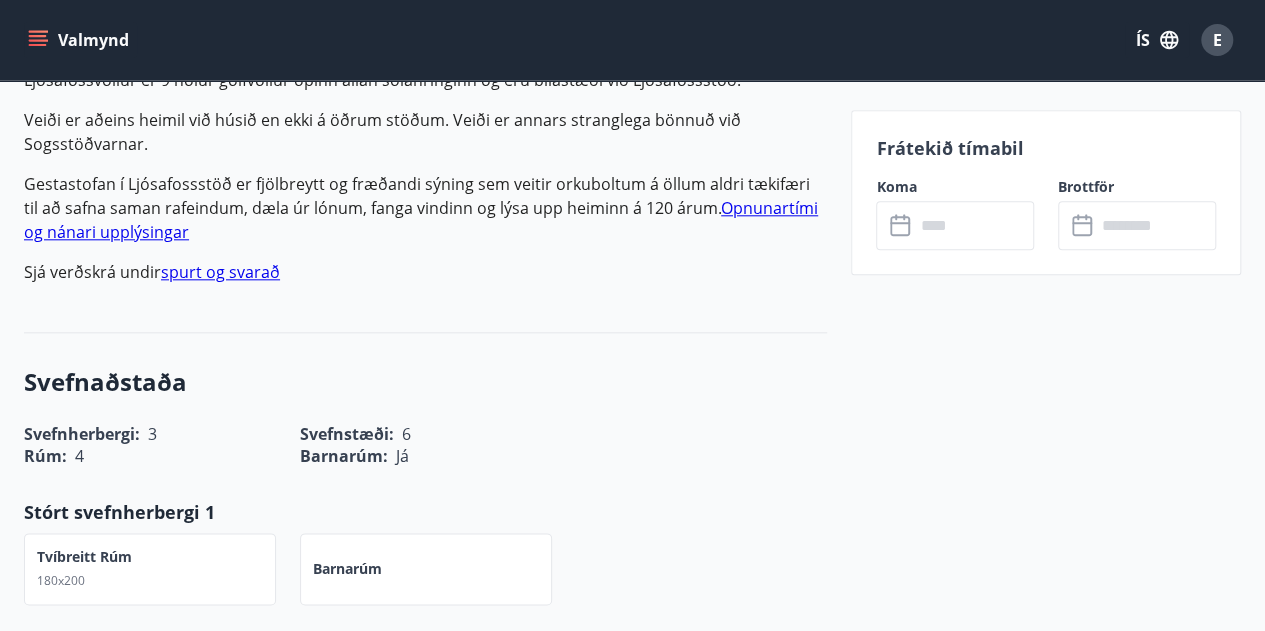 scroll, scrollTop: 720, scrollLeft: 0, axis: vertical 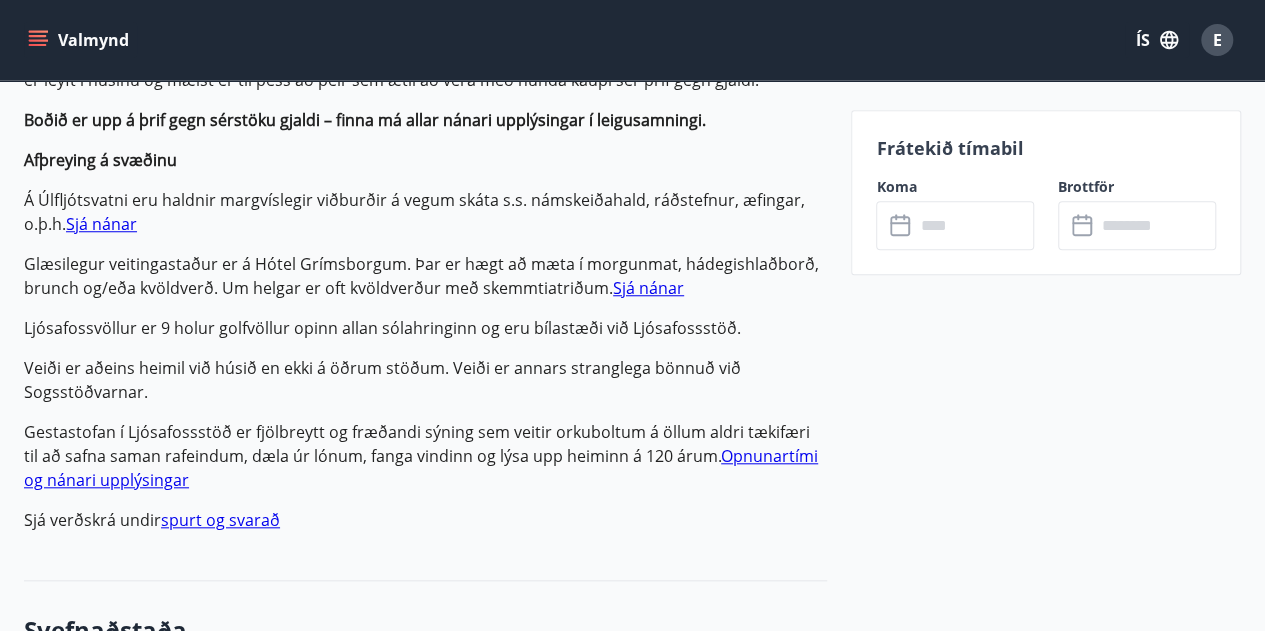 click at bounding box center [974, 225] 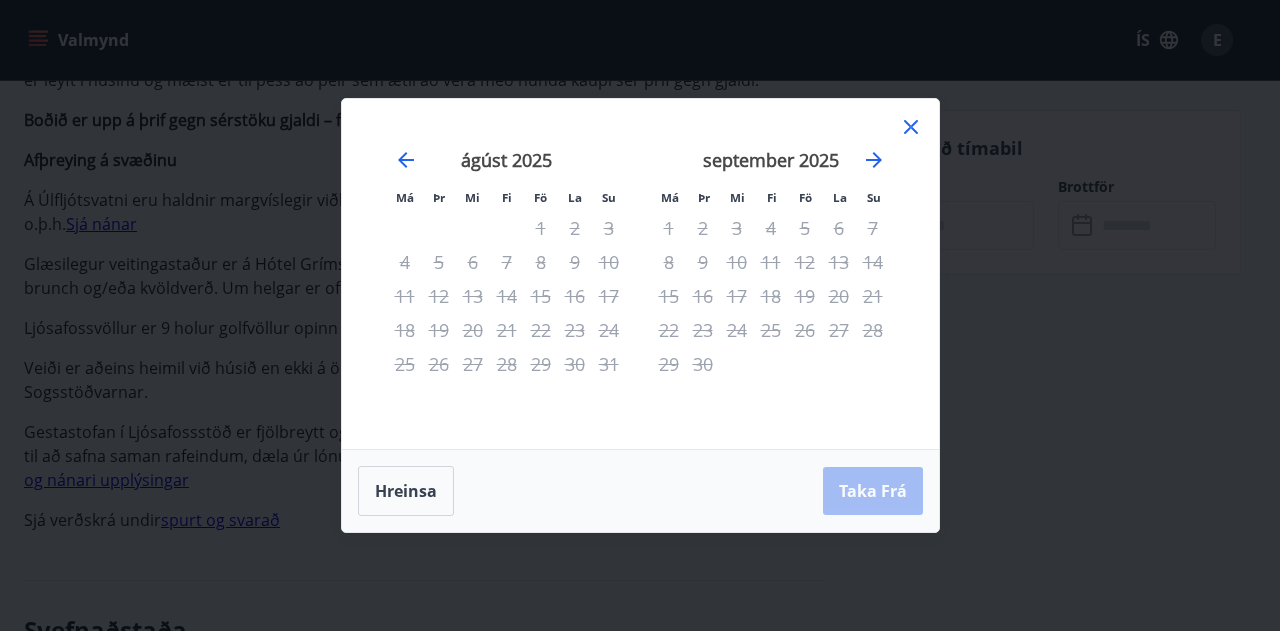 click 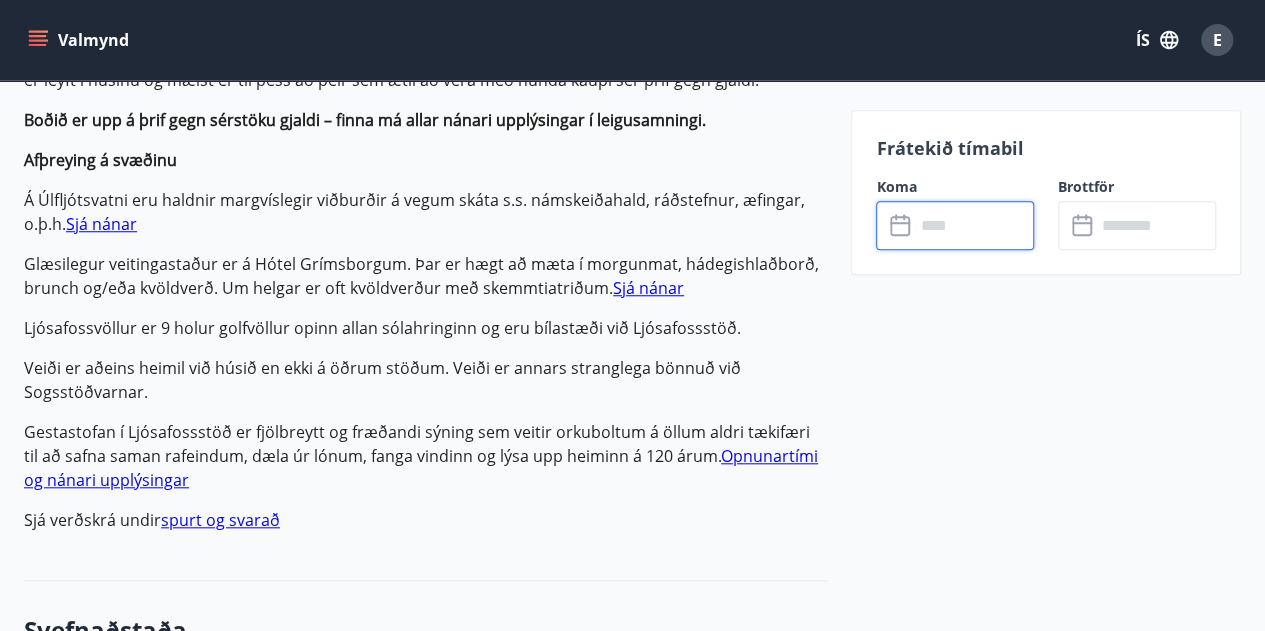 scroll, scrollTop: 0, scrollLeft: 0, axis: both 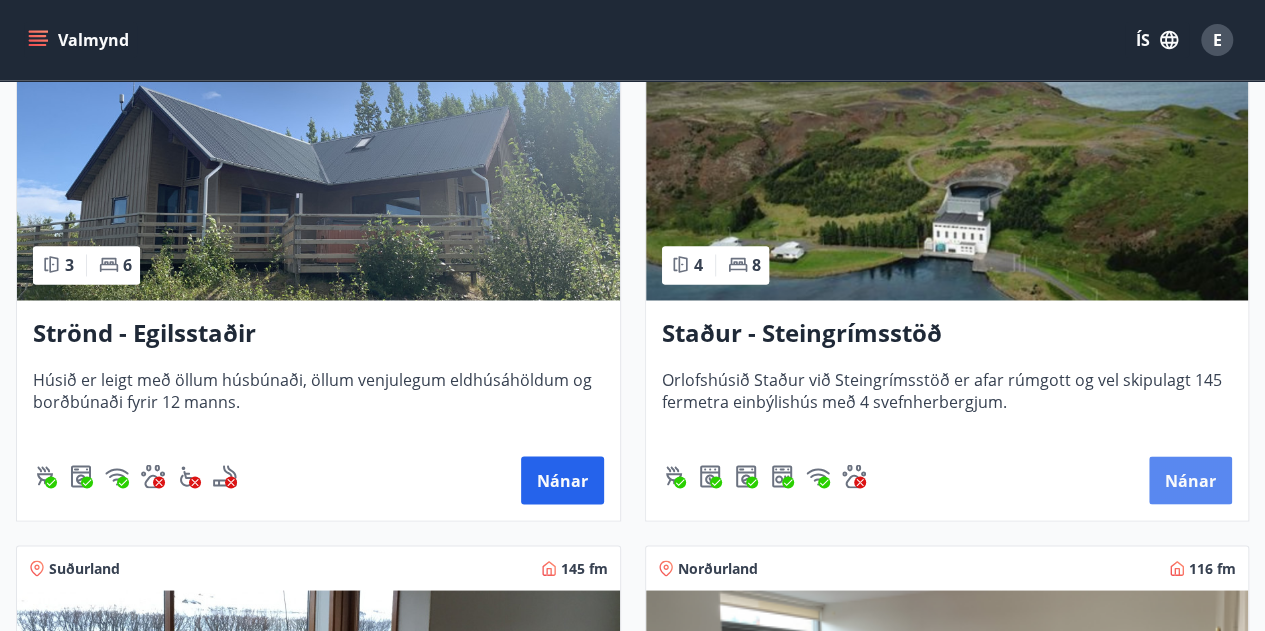 click on "Nánar" at bounding box center [1190, 480] 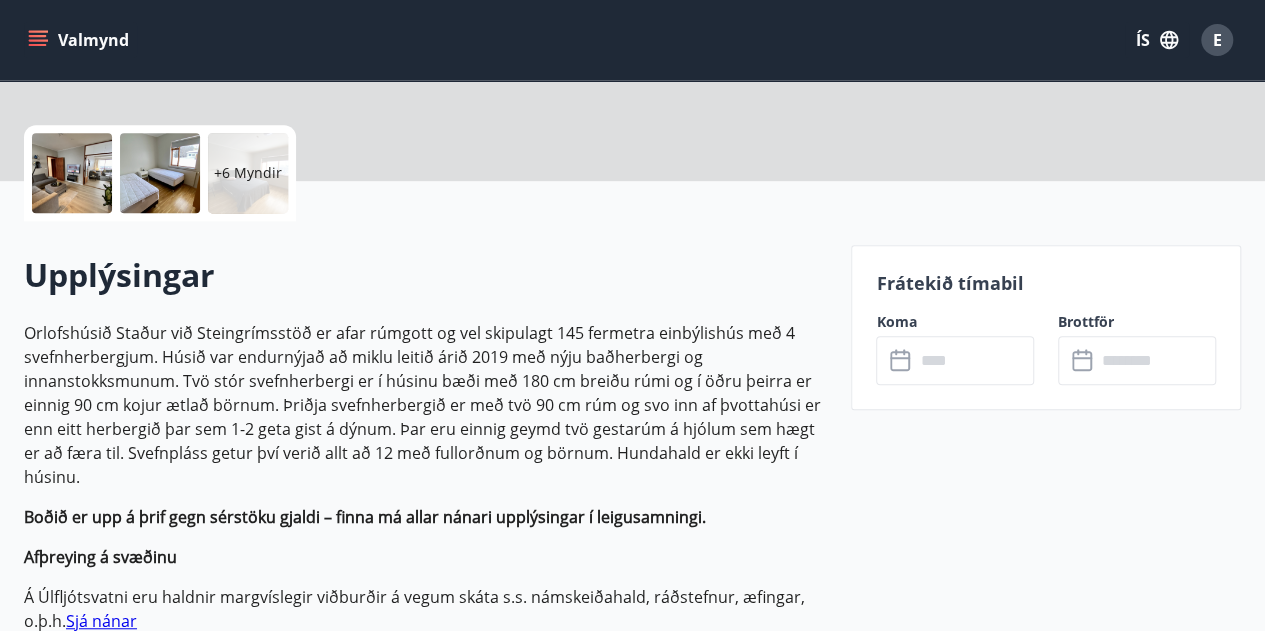scroll, scrollTop: 0, scrollLeft: 0, axis: both 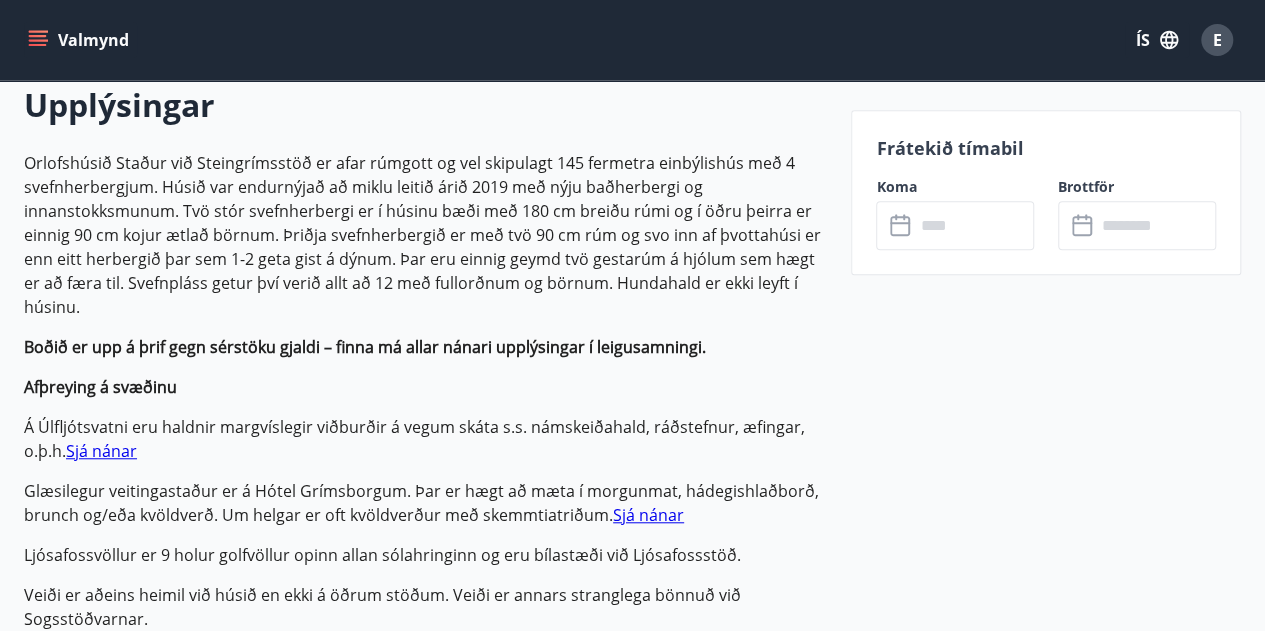 click at bounding box center (974, 225) 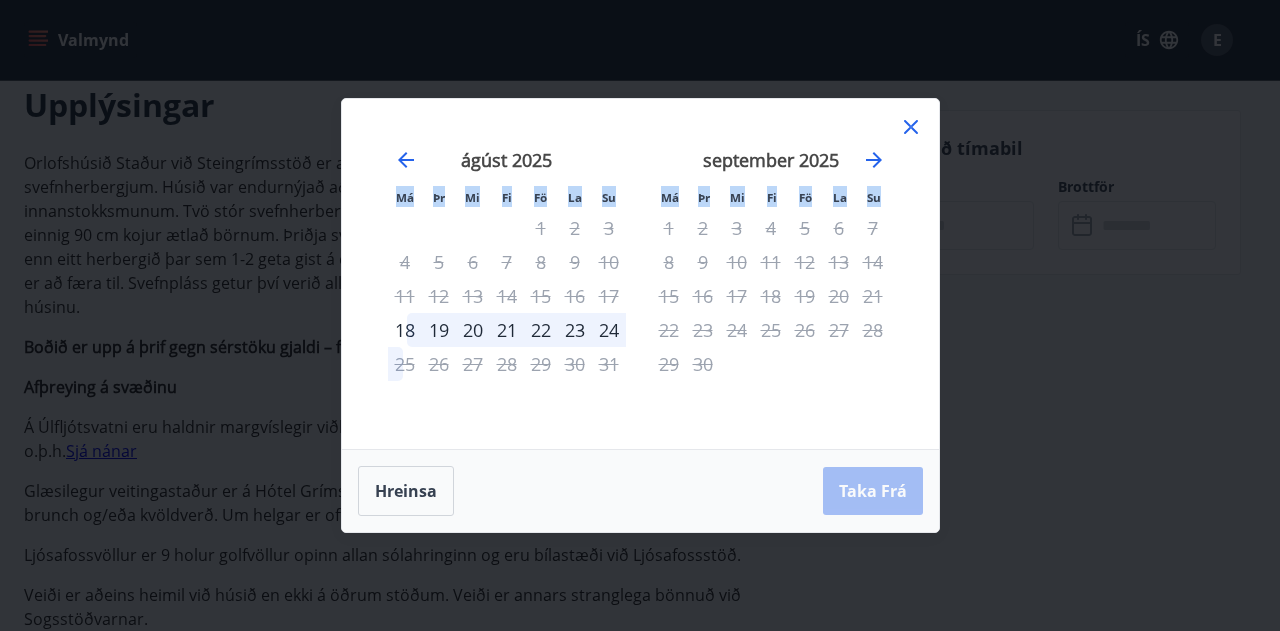 click on "Má Þr Mi Fi Fö La Su Má Þr Mi Fi Fö La Su júlí 2025 1 2 3 4 5 6 7 8 9 10 11 12 13 14 15 16 17 18 19 20 21 22 23 24 25 26 27 28 29 30 31 ágúst 2025 1 2 3 4 5 6 7 8 9 10 11 12 13 14 15 16 17 18 19 20 21 22 23 24 25 26 27 28 29 30 31 september 2025 1 2 3 4 5 6 7 8 9 10 11 12 13 14 15 16 17 18 19 20 21 22 23 24 25 26 27 28 29 30 október 2025 1 2 3 4 5 6 7 8 9 10 11 12 13 14 15 16 17 18 19 20 21 22 23 24 25 26 27 28 29 30 31" at bounding box center [640, 274] 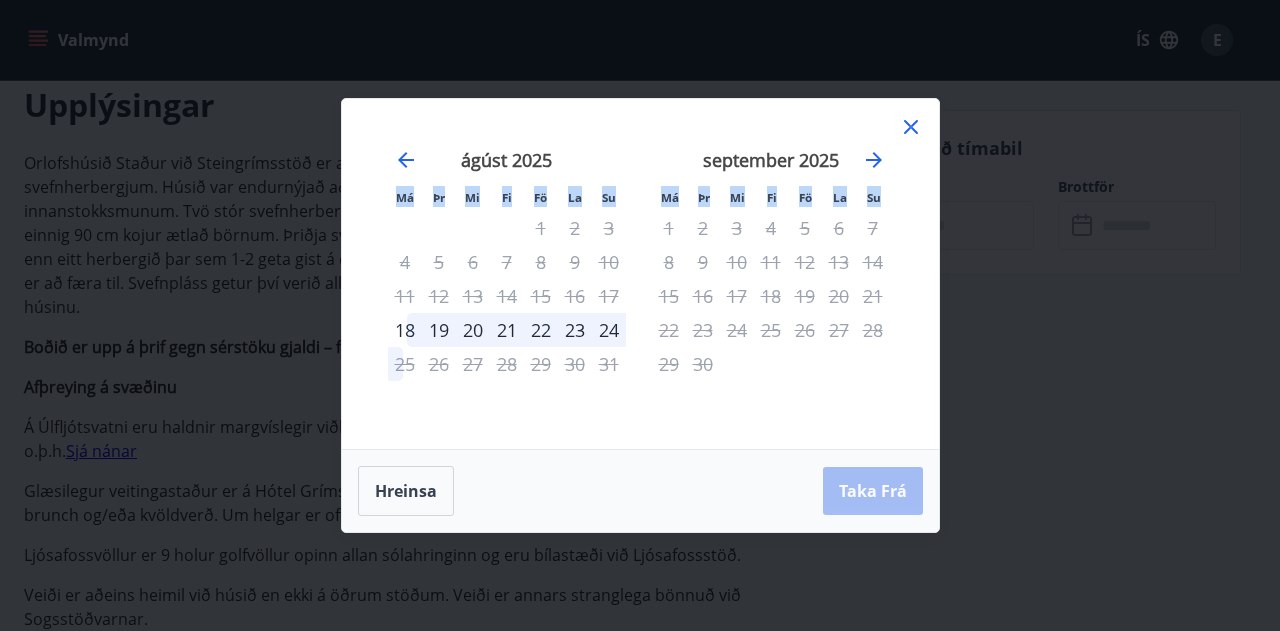 click 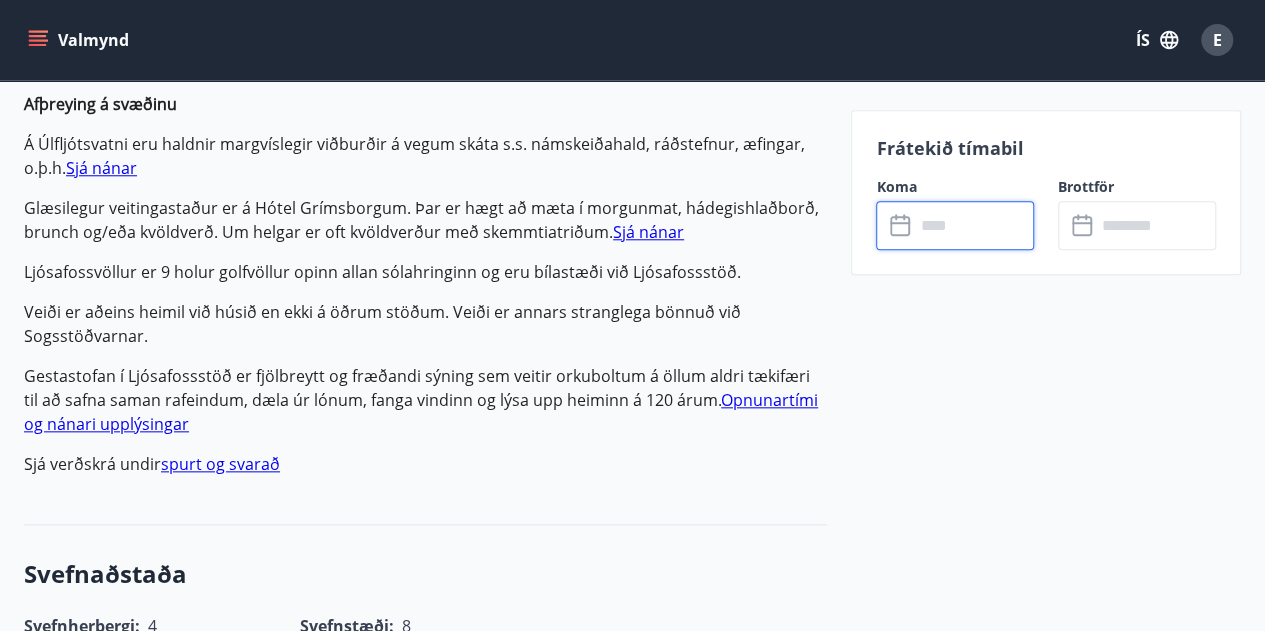 scroll, scrollTop: 589, scrollLeft: 0, axis: vertical 